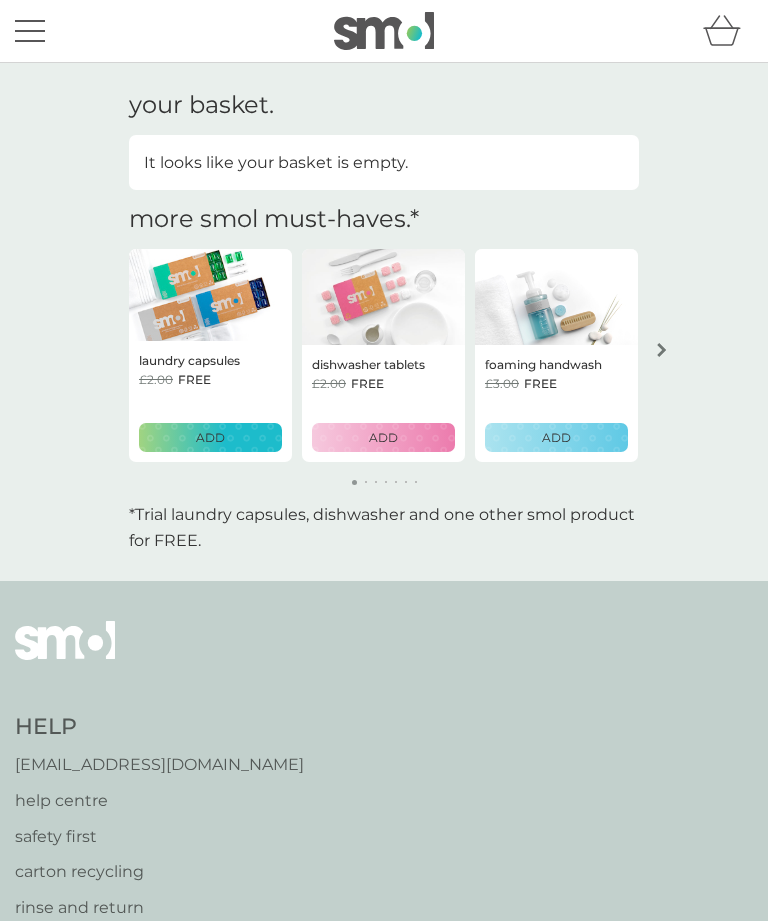 scroll, scrollTop: 0, scrollLeft: 0, axis: both 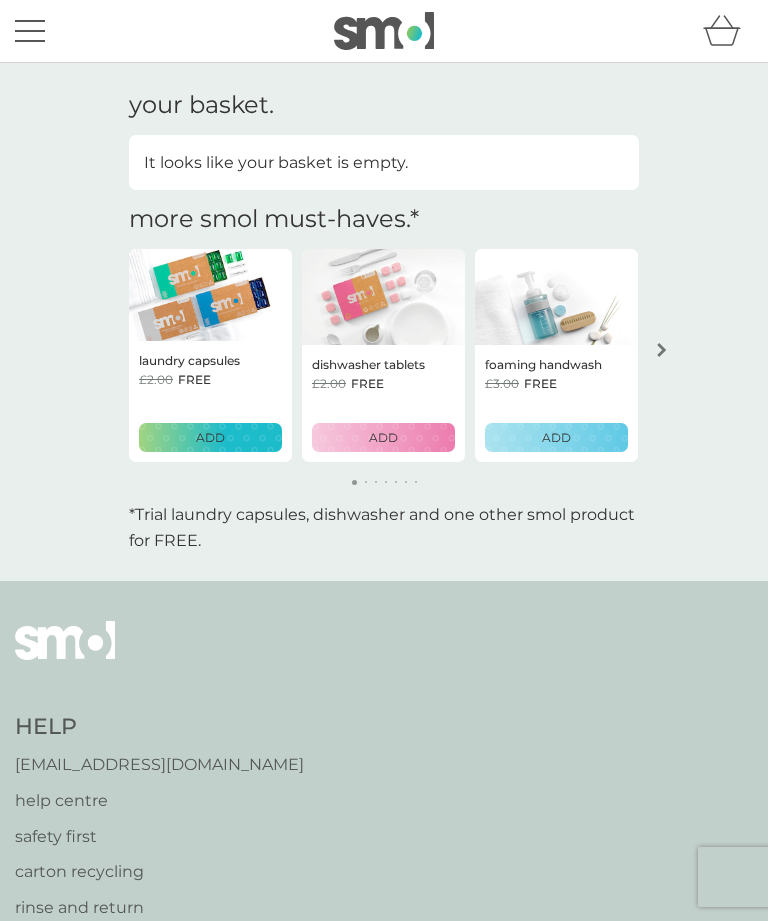 click at bounding box center (662, 350) 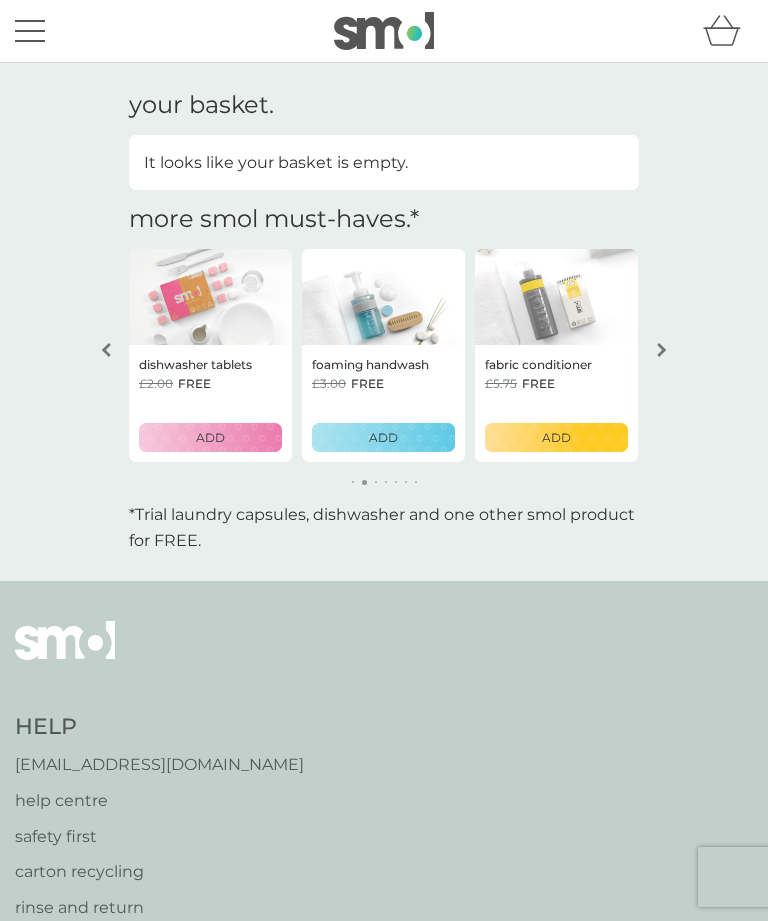 click 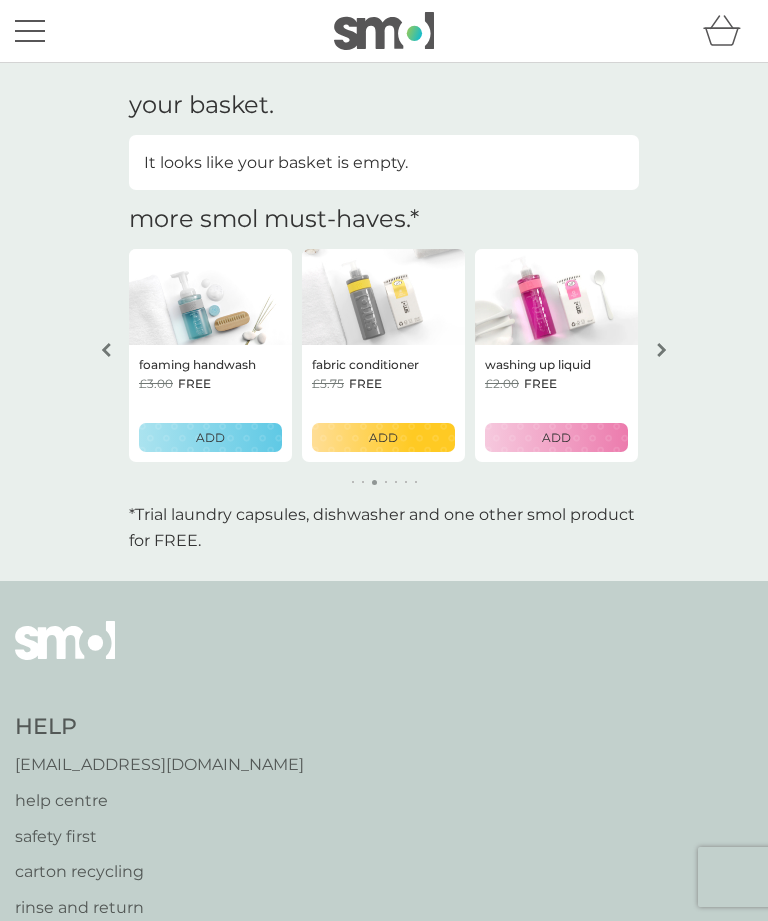 click at bounding box center (662, 350) 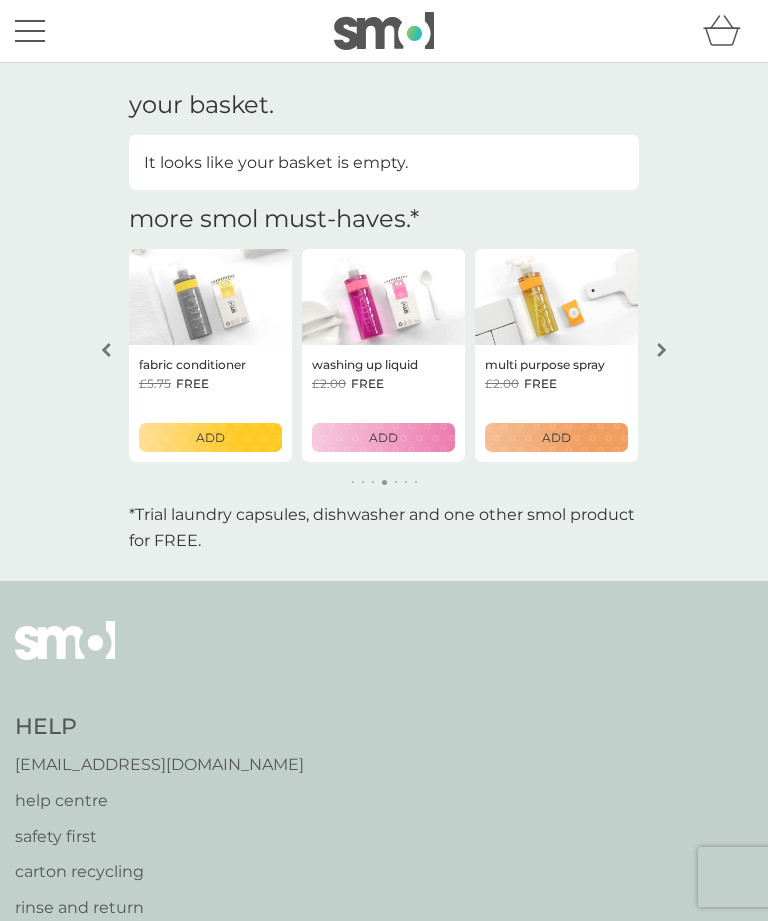 click at bounding box center [662, 350] 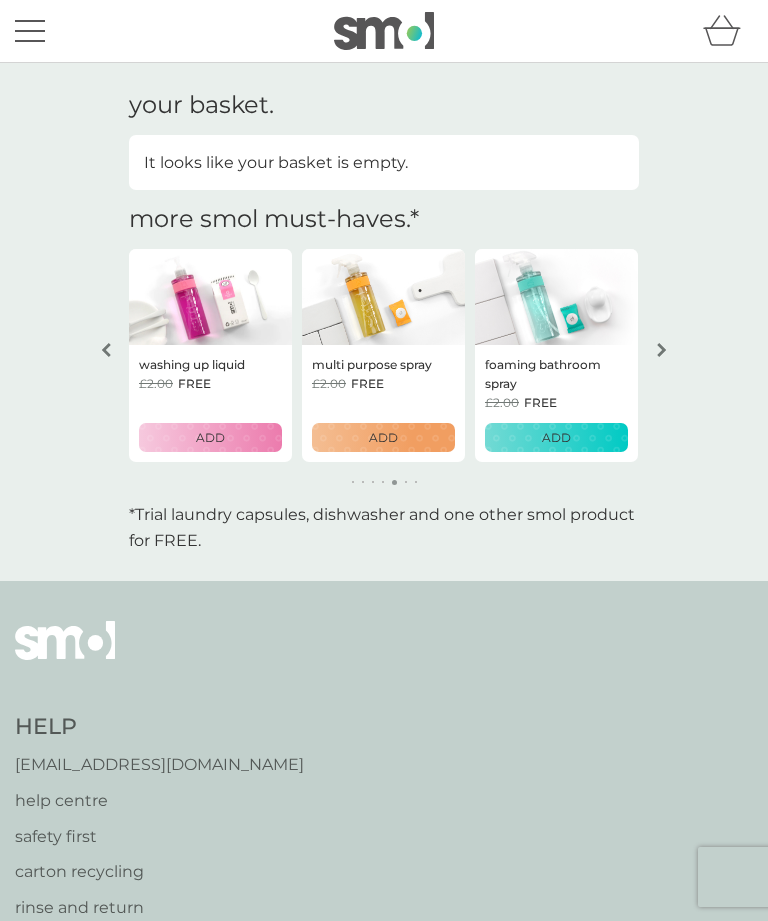 click at bounding box center [662, 350] 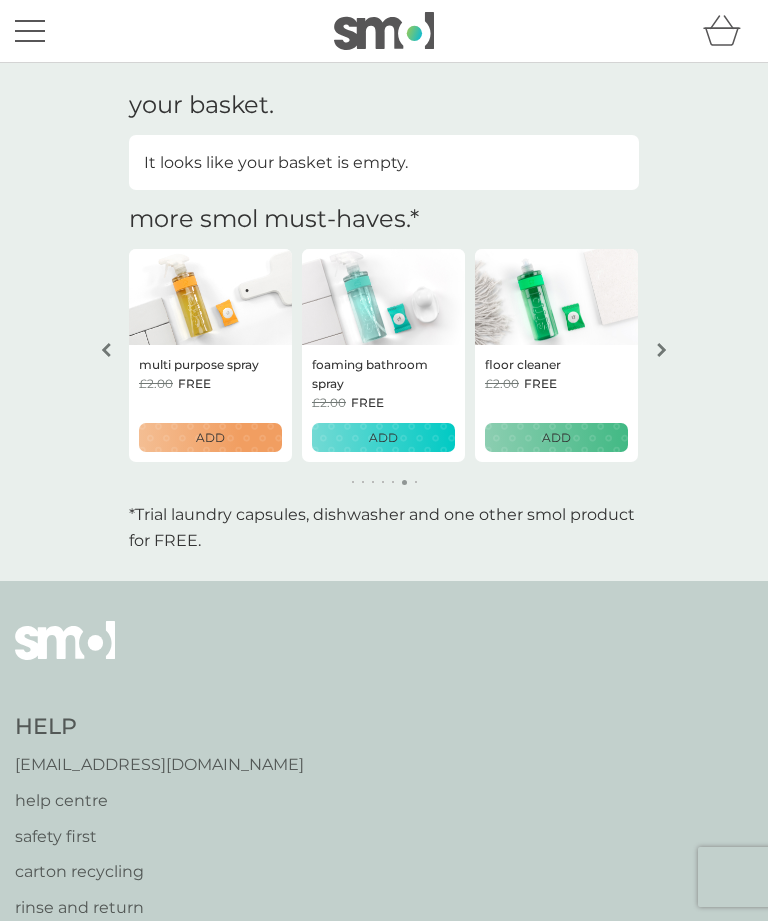 click at bounding box center [662, 350] 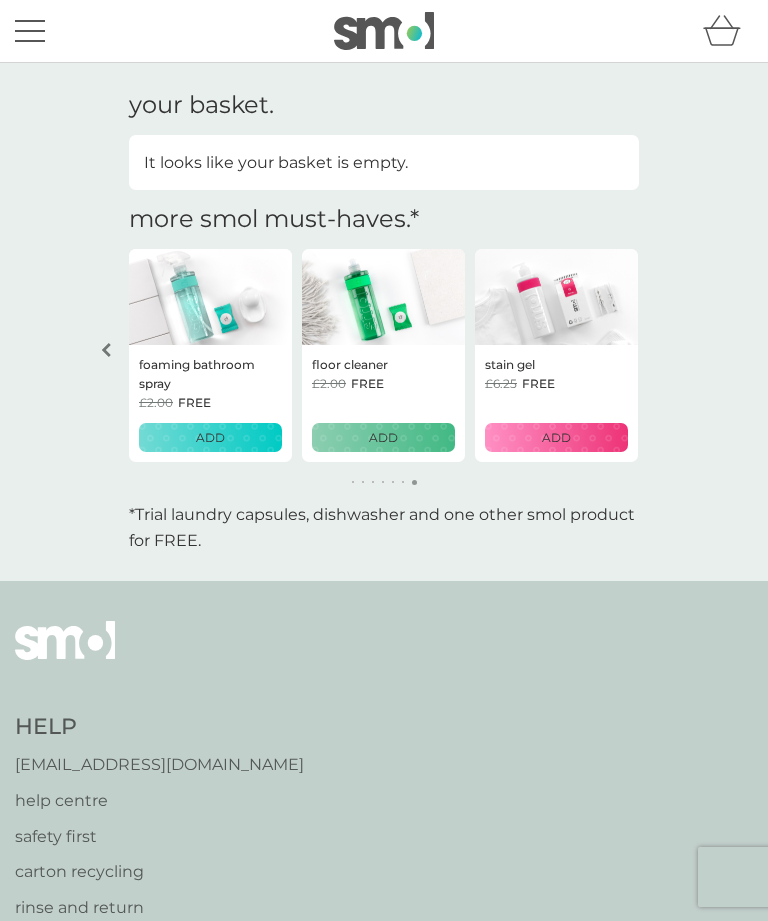click on "your basket. It looks like your basket is empty. get a FREE starter pack on us GET STARTED more smol must-haves. * laundry capsules £2.00 FREE ADD dishwasher tablets £2.00 FREE ADD foaming handwash £3.00 FREE ADD fabric conditioner £5.75 FREE ADD washing up liquid £2.00 FREE ADD multi purpose spray £2.00 FREE ADD foaming bathroom spray £2.00 FREE ADD floor cleaner £2.00 FREE ADD stain gel £6.25 FREE ADD *Trial laundry capsules, dishwasher and one other smol product for FREE." at bounding box center [384, 322] 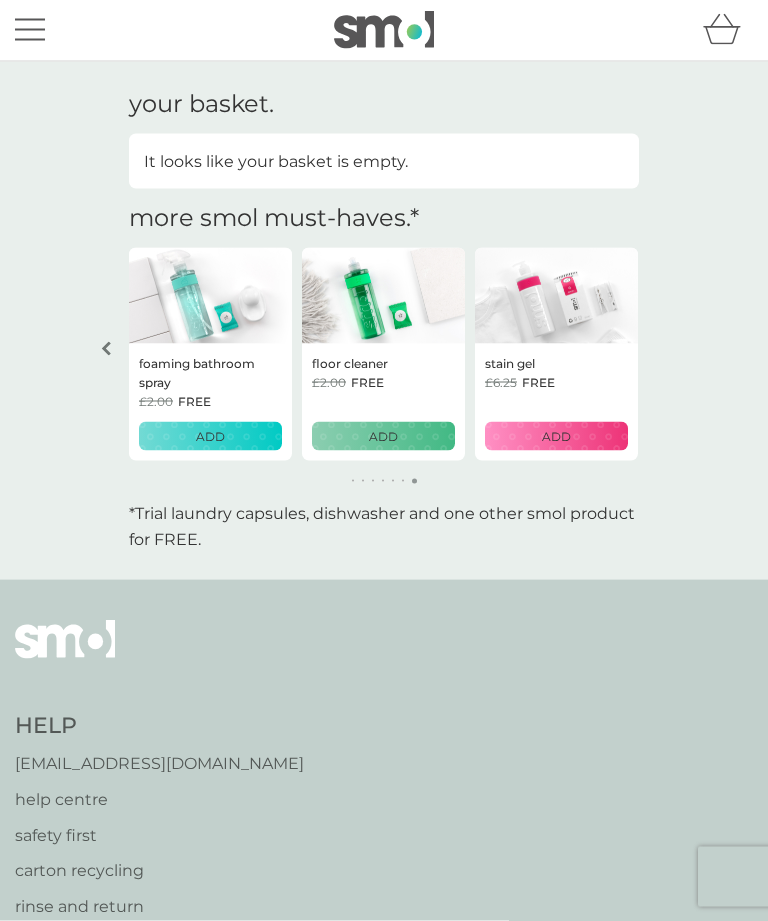 scroll, scrollTop: 0, scrollLeft: 0, axis: both 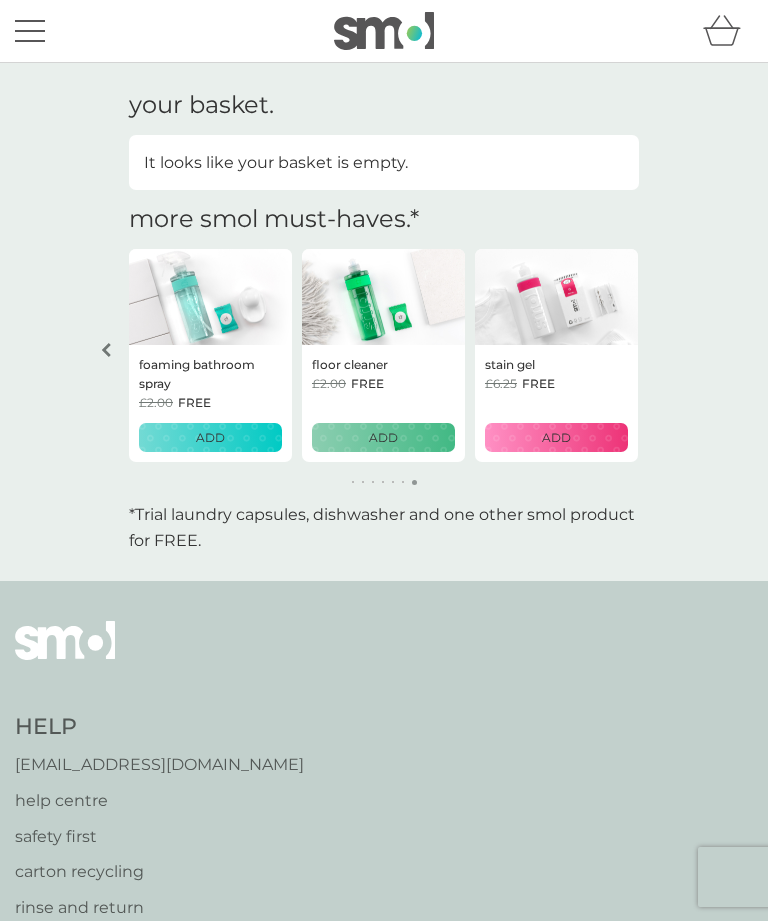 click at bounding box center (30, 41) 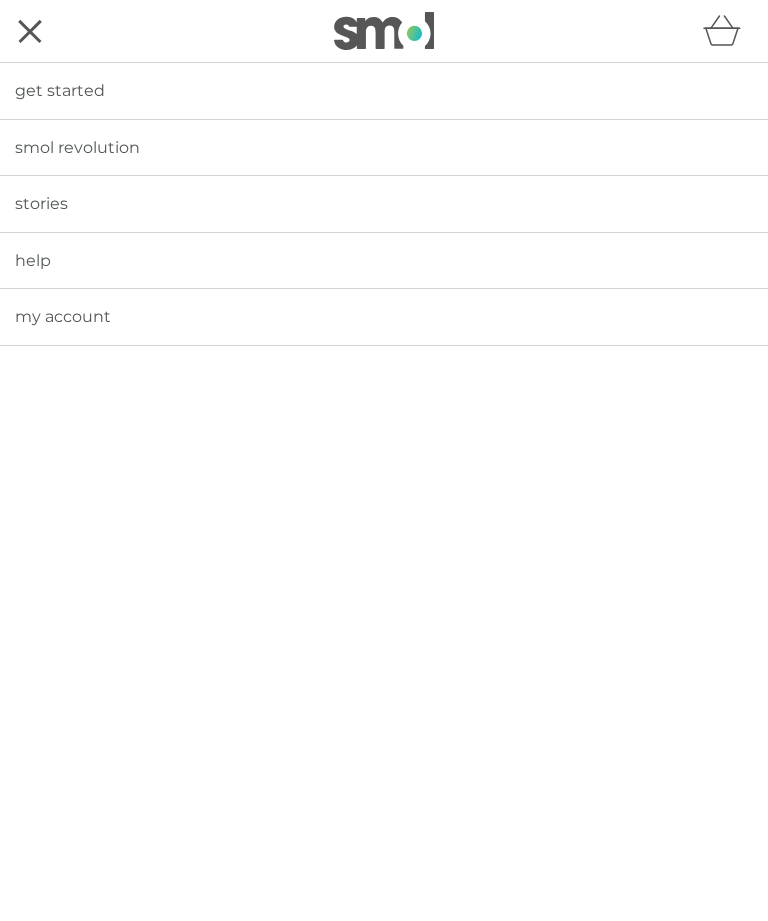 click on "my account" at bounding box center (63, 316) 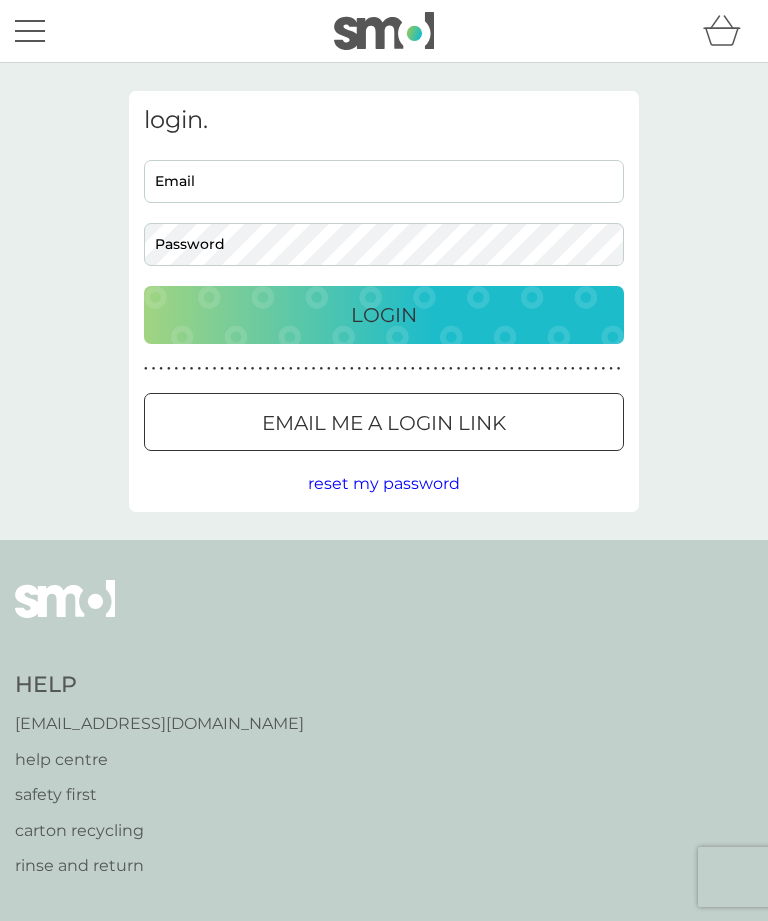 click on "Email" at bounding box center (384, 181) 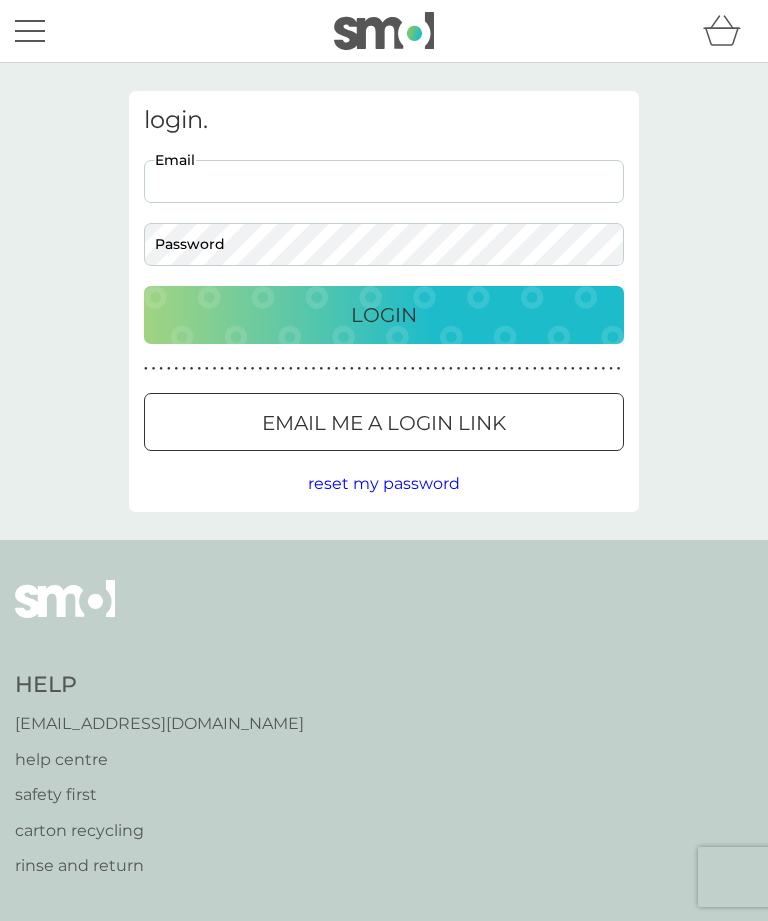 type on "[PERSON_NAME][EMAIL_ADDRESS][DOMAIN_NAME]" 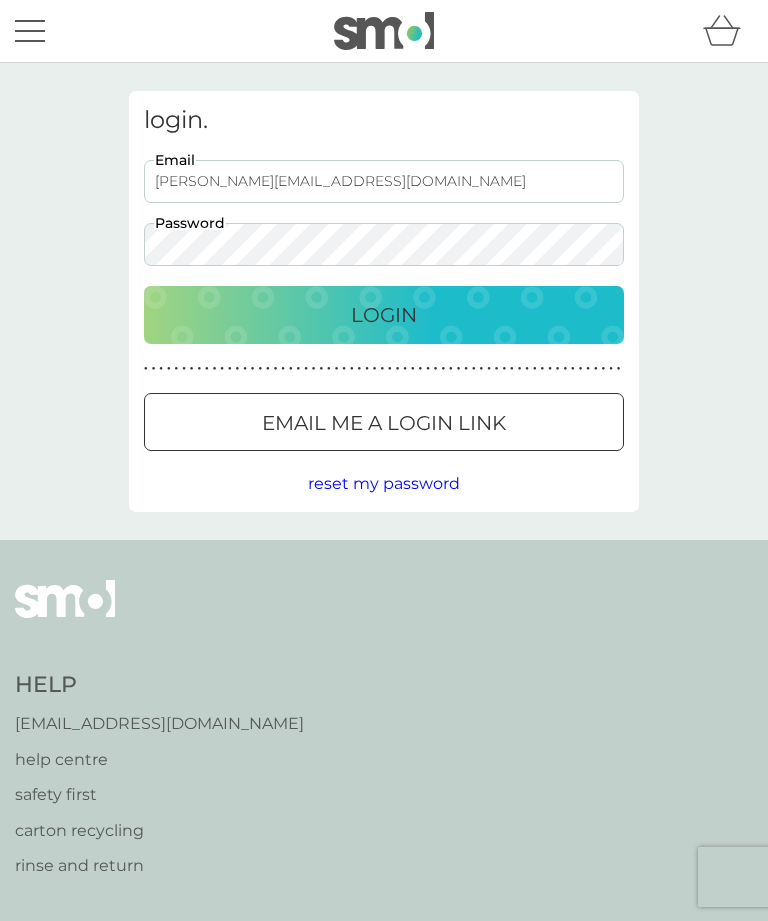 click on "Login" at bounding box center [384, 315] 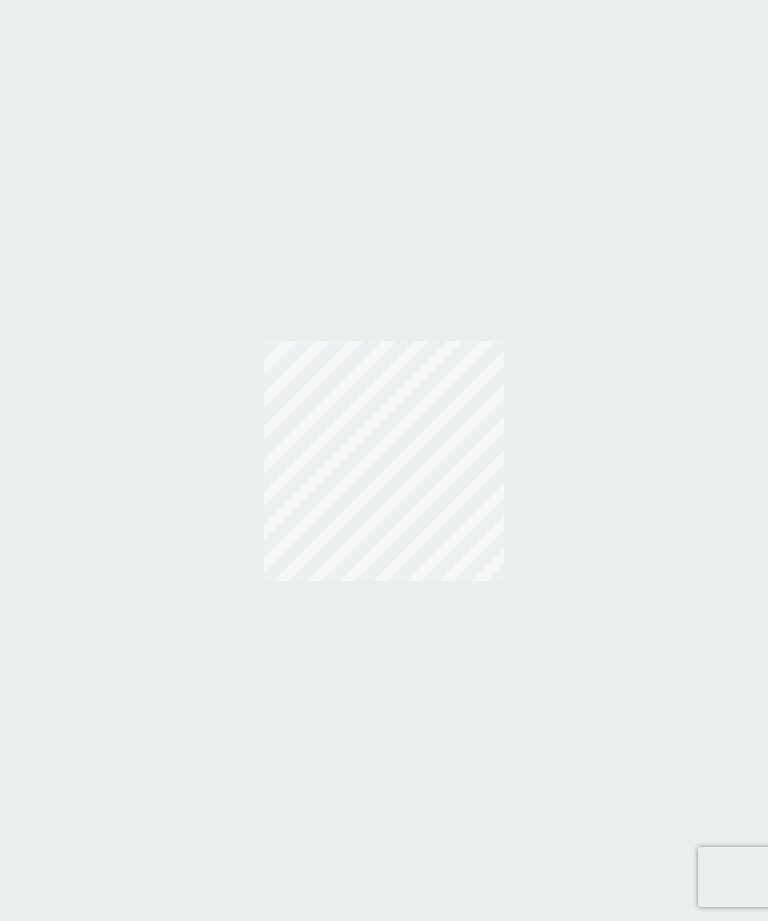 click at bounding box center [384, 460] 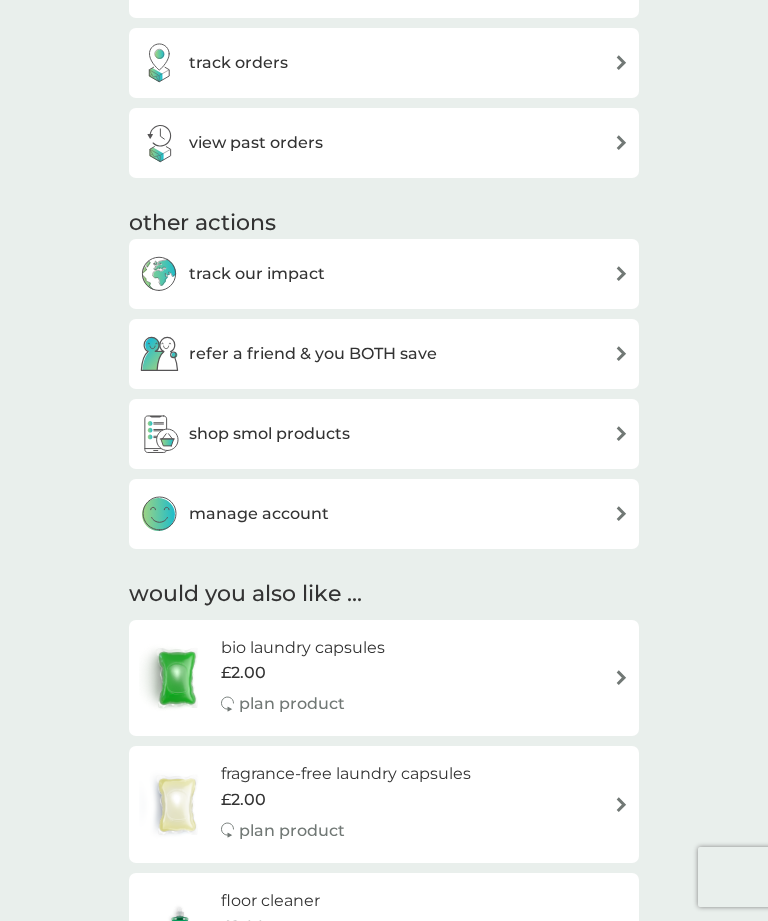 scroll, scrollTop: 858, scrollLeft: 0, axis: vertical 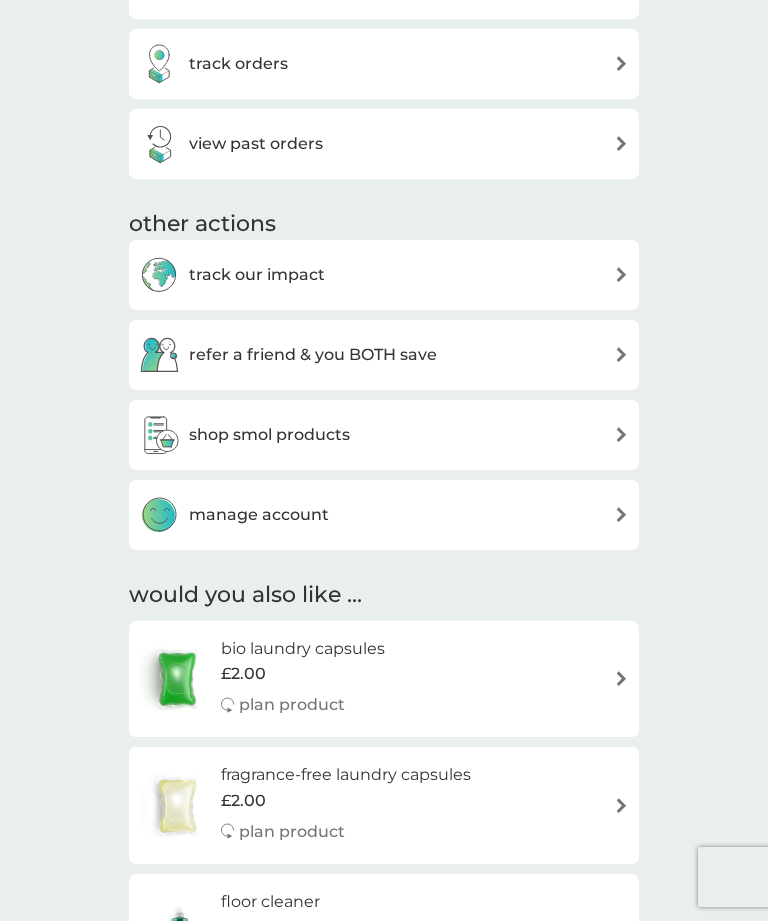 click at bounding box center [621, 434] 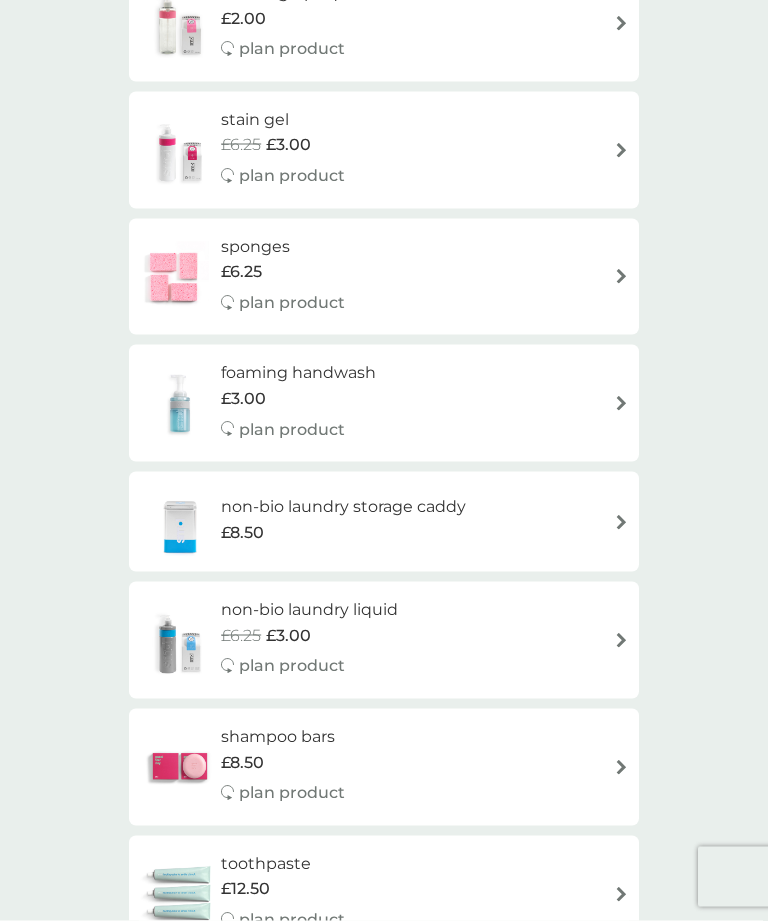 scroll, scrollTop: 1618, scrollLeft: 0, axis: vertical 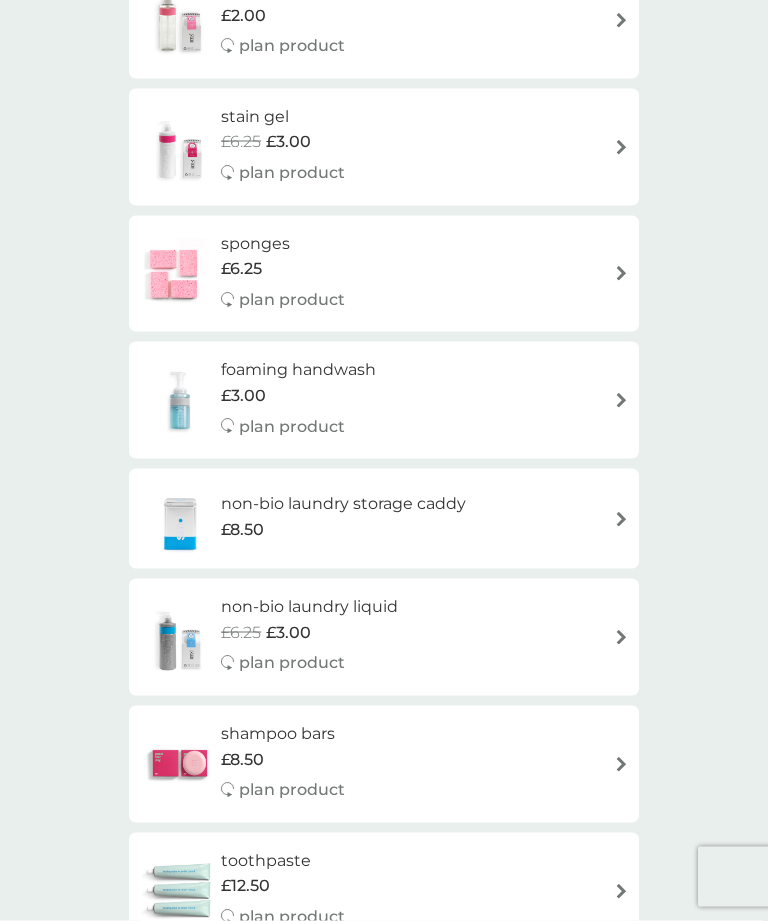 click at bounding box center [174, 274] 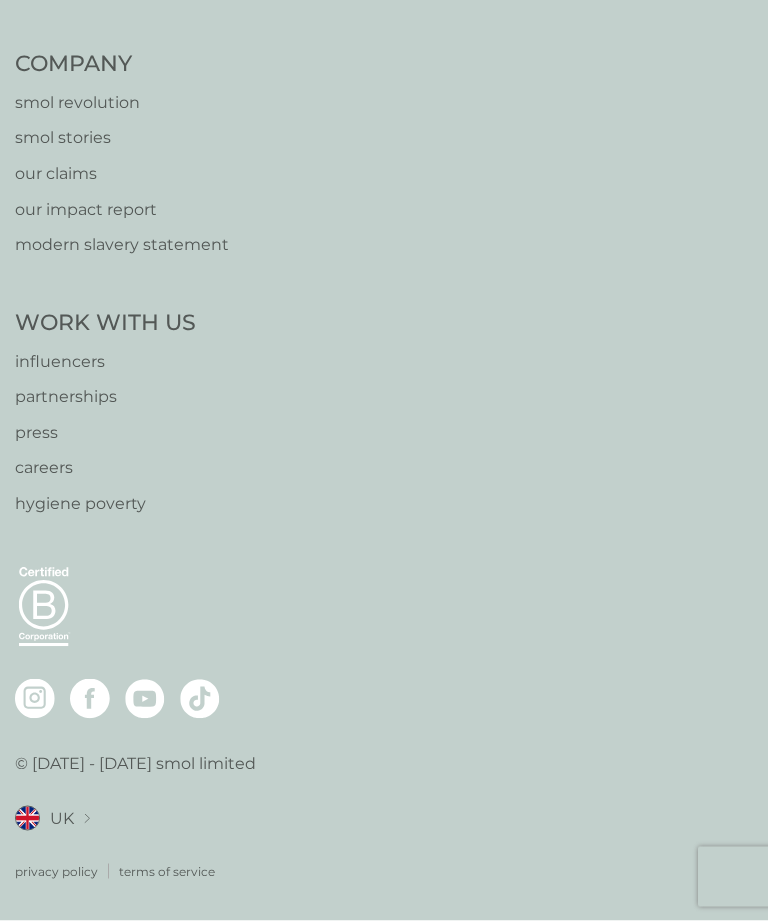 scroll, scrollTop: 0, scrollLeft: 0, axis: both 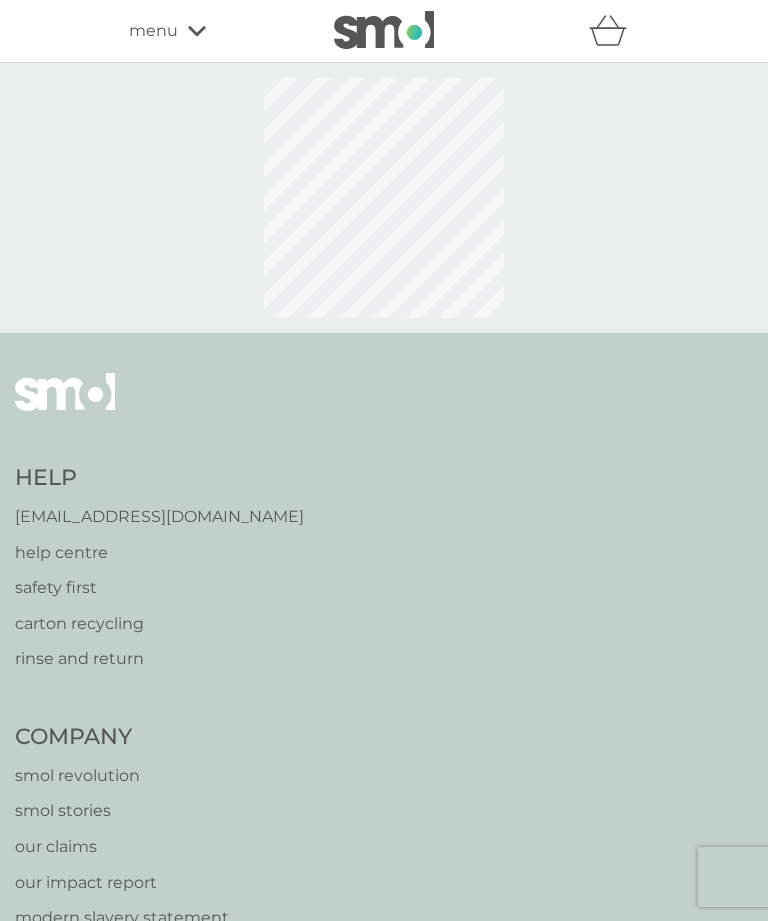 select on "63" 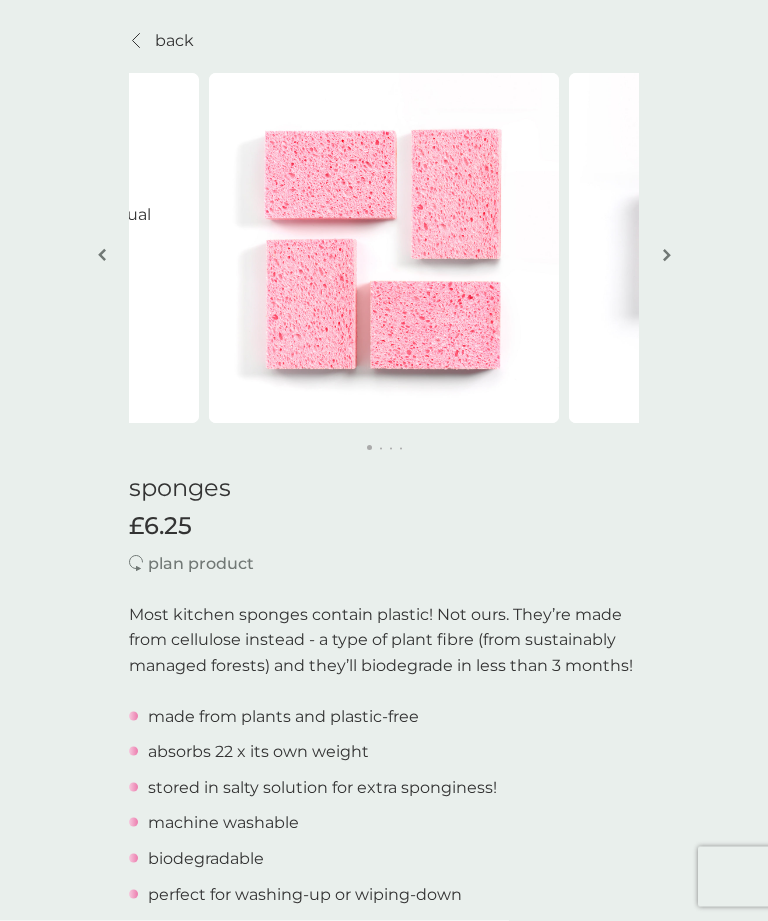 scroll, scrollTop: 0, scrollLeft: 0, axis: both 